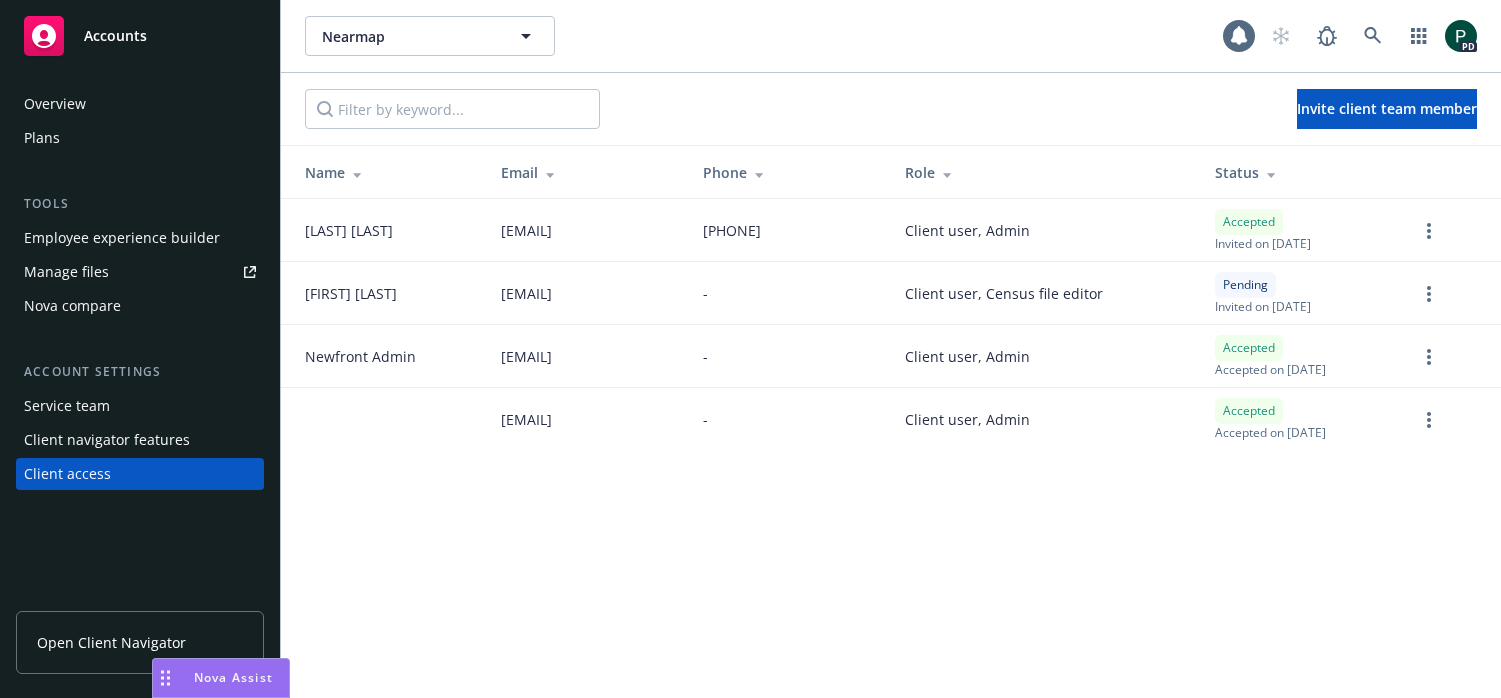 scroll, scrollTop: 0, scrollLeft: 0, axis: both 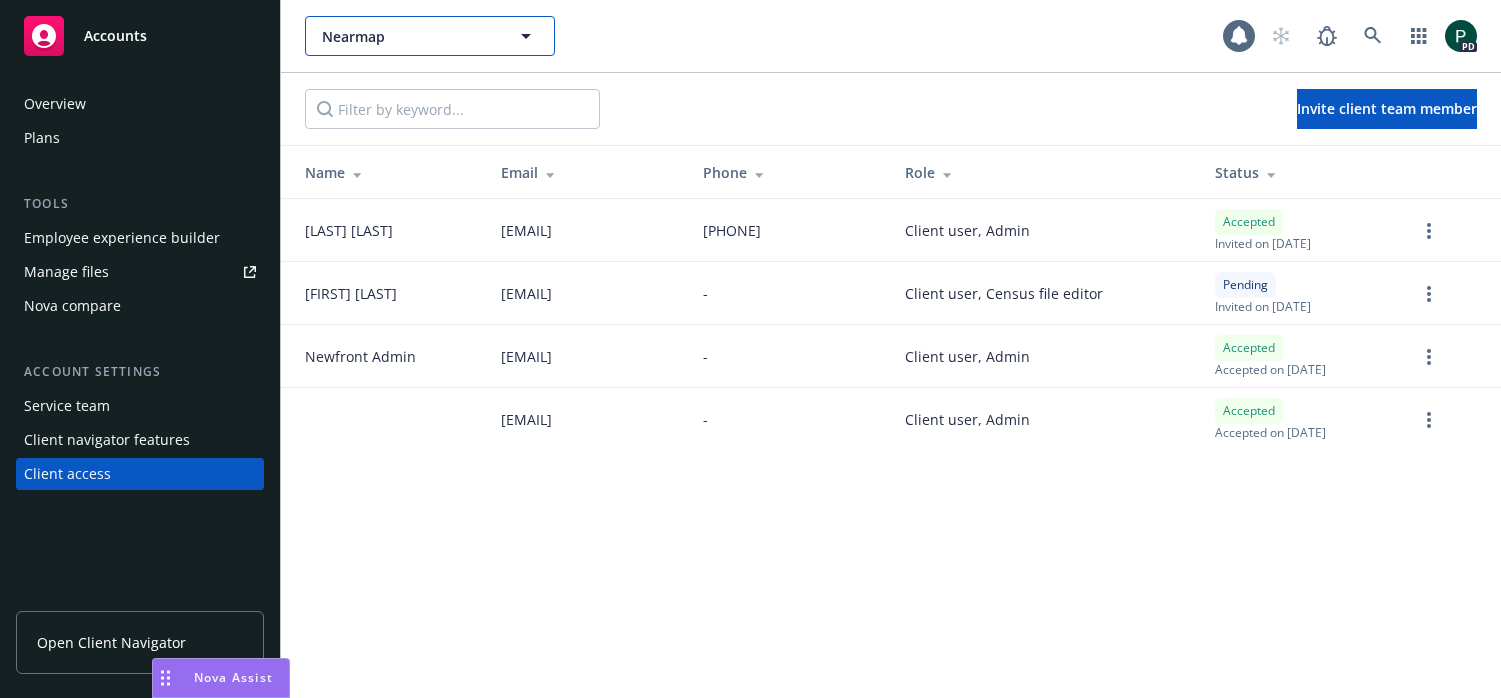 click on "Nearmap" at bounding box center [408, 36] 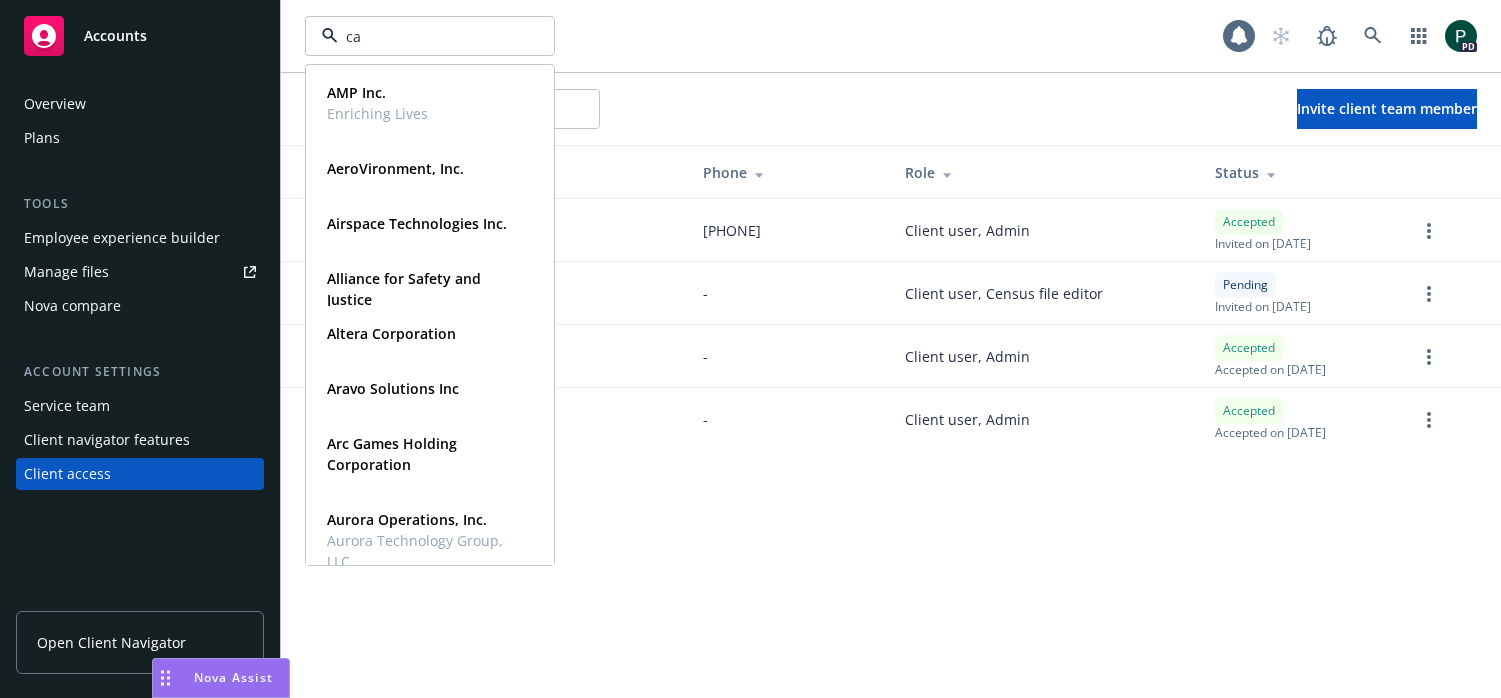 type on "cay" 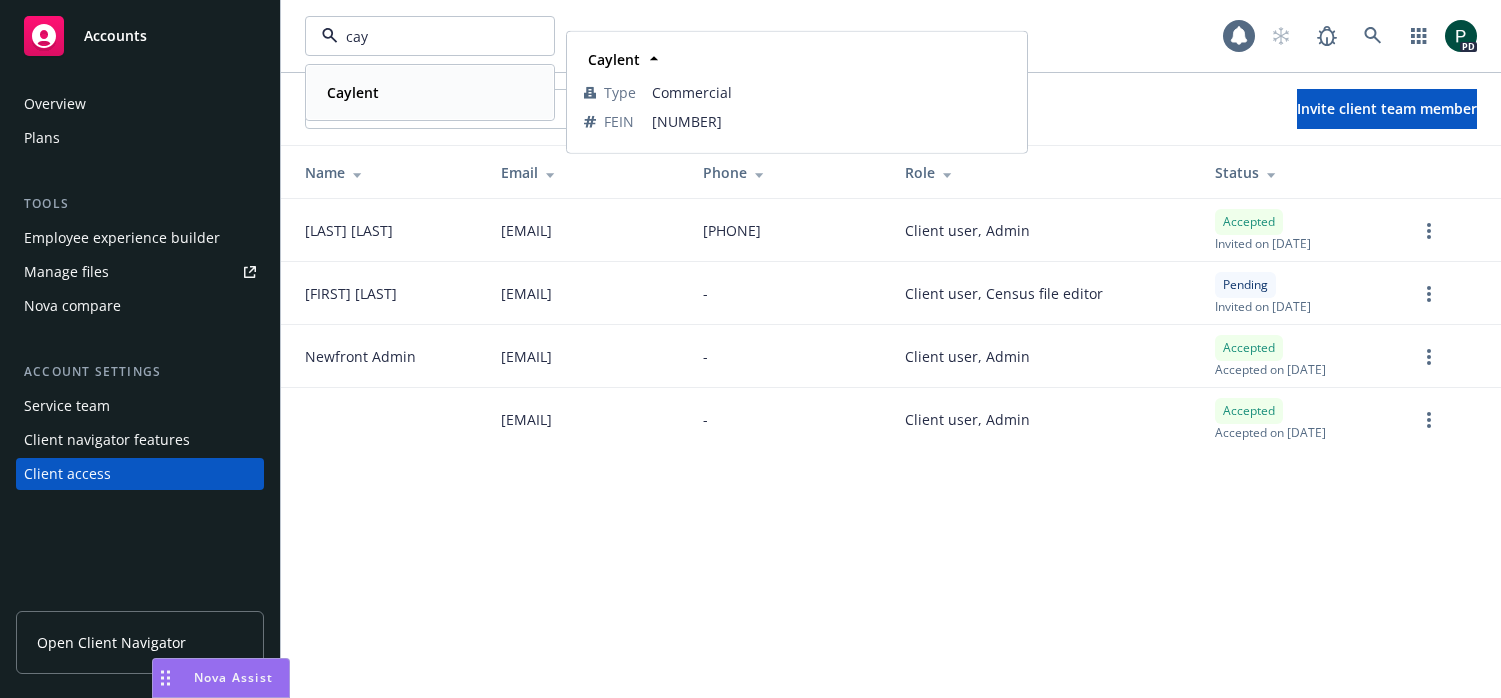 click on "Caylent" at bounding box center [430, 92] 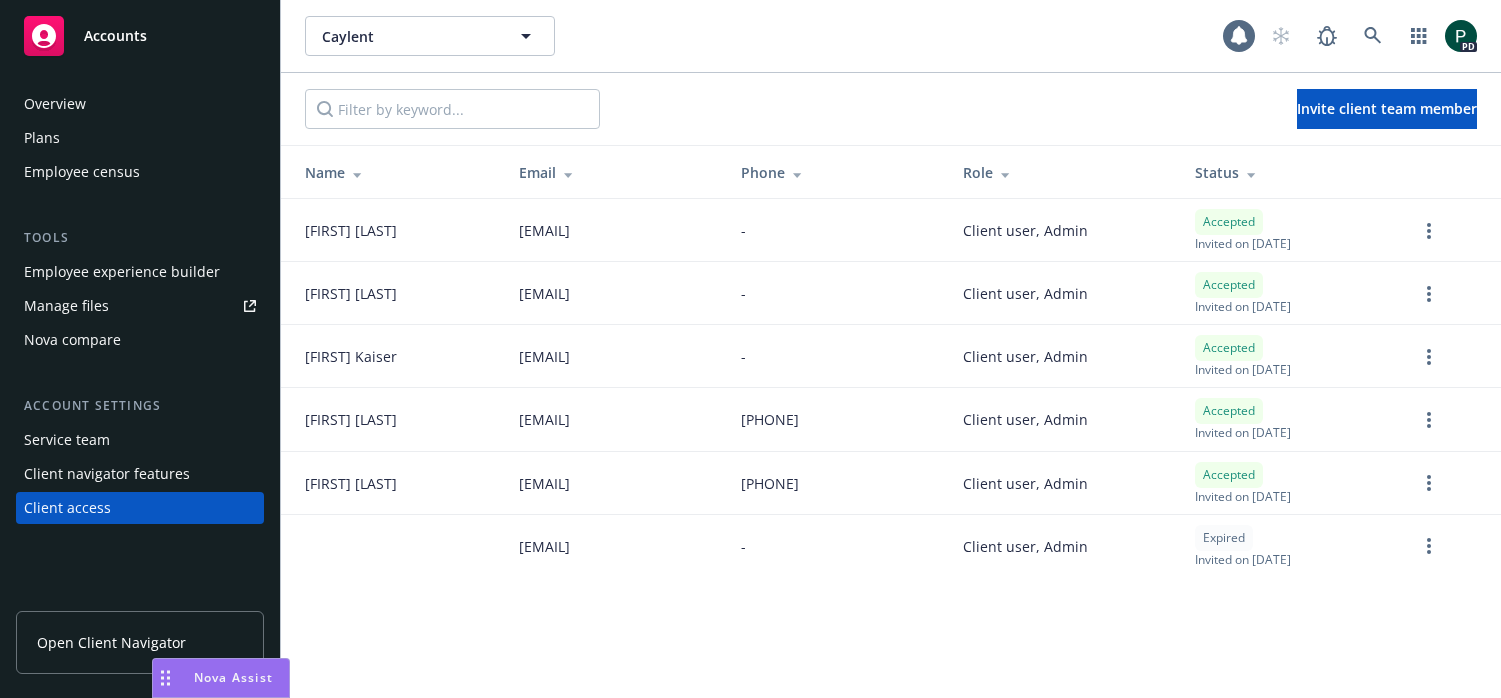 click on "Nova Assist" at bounding box center (233, 677) 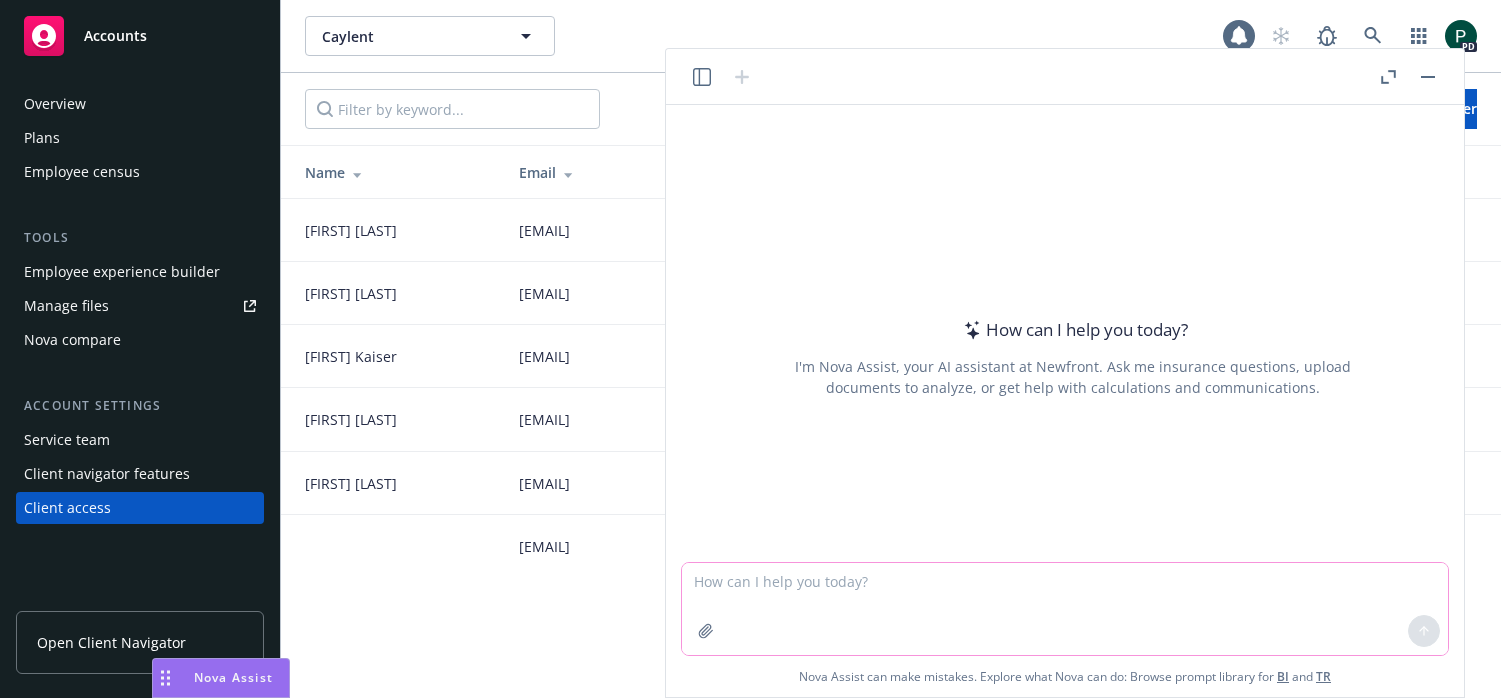 click at bounding box center [1065, 609] 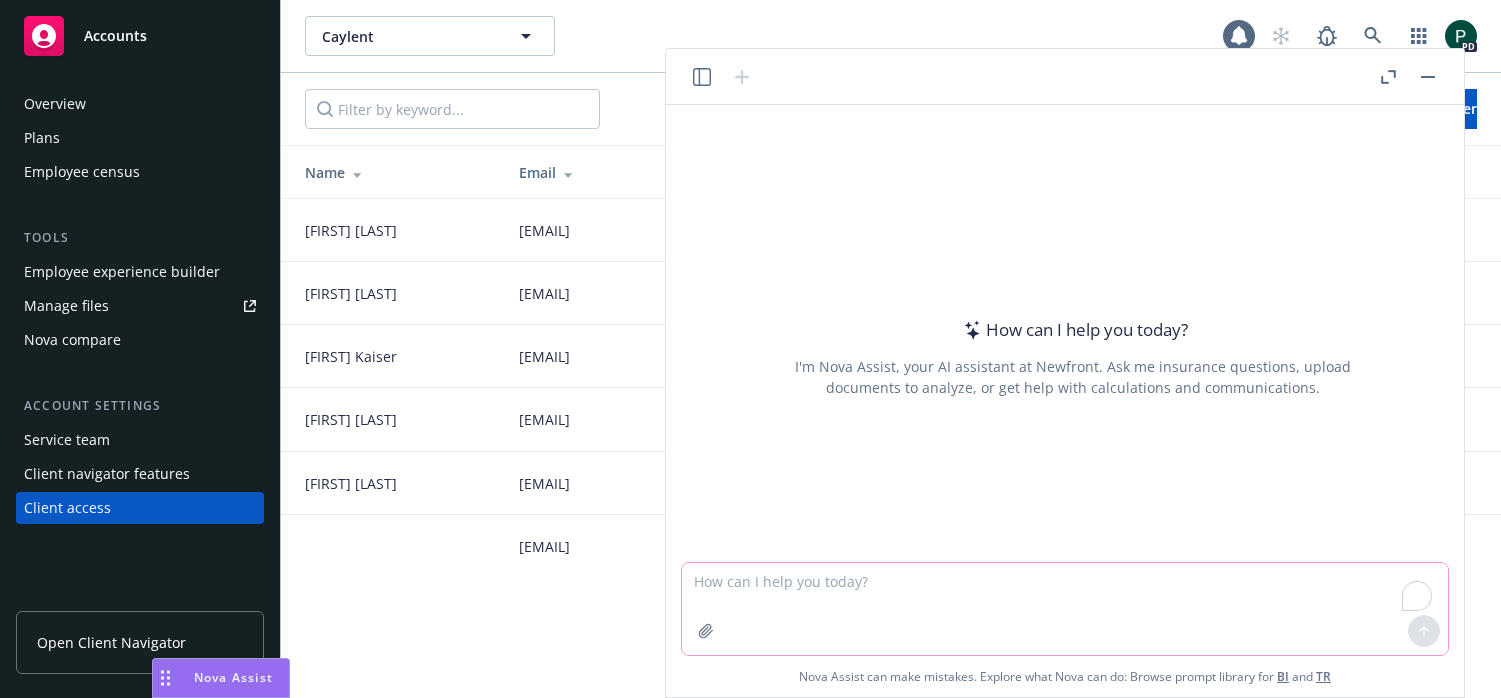 paste on "Please review the Caylent Benefits Surcvey results (attached)" 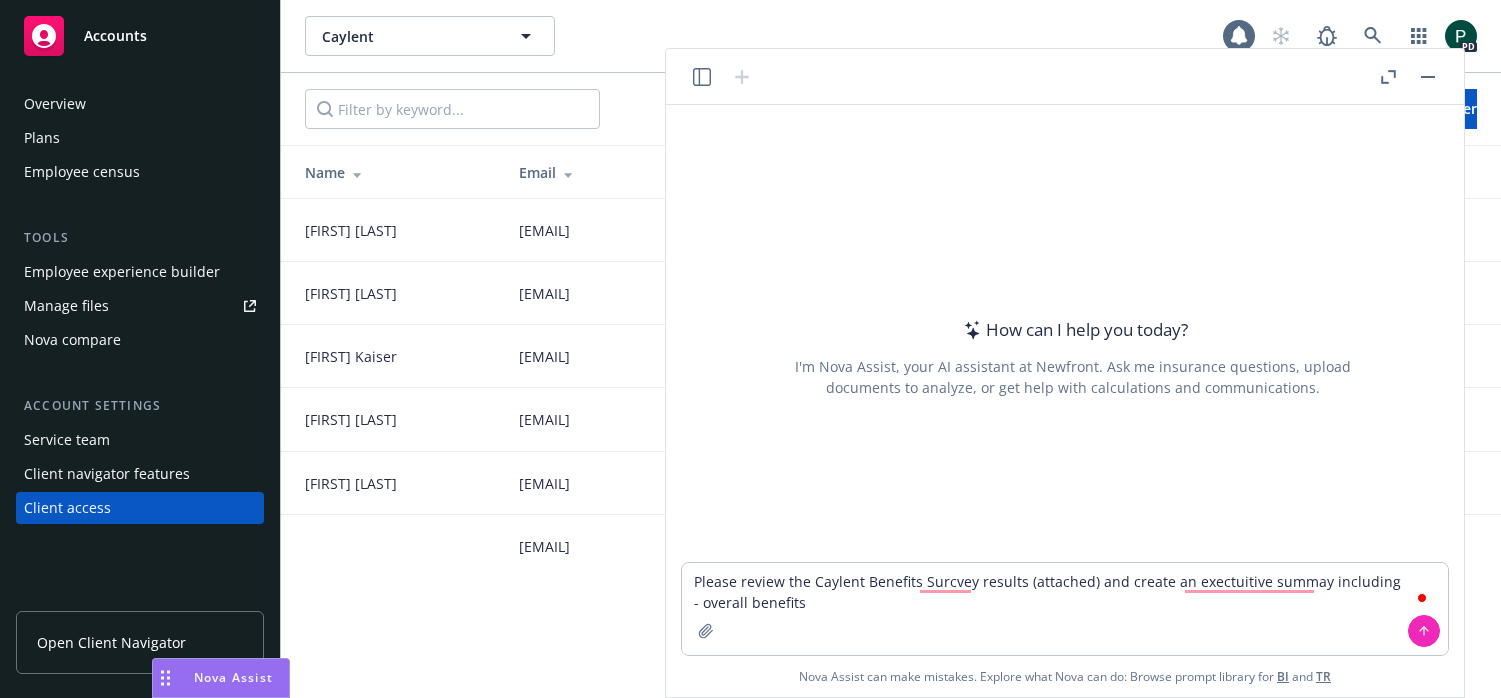 click at bounding box center (706, 631) 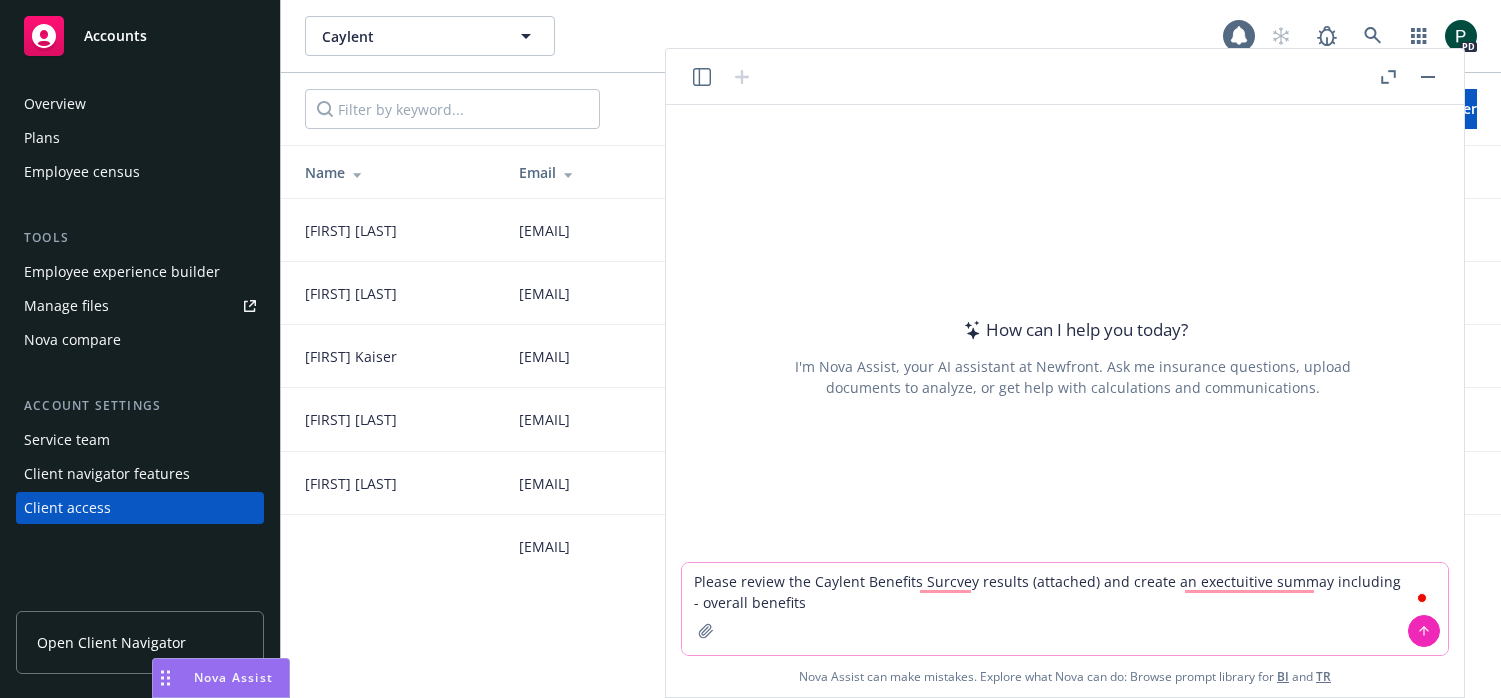 click on "Please review the Caylent Benefits Surcvey results (attached) and create an exectuitive summay including
- overall benefits" at bounding box center [1065, 609] 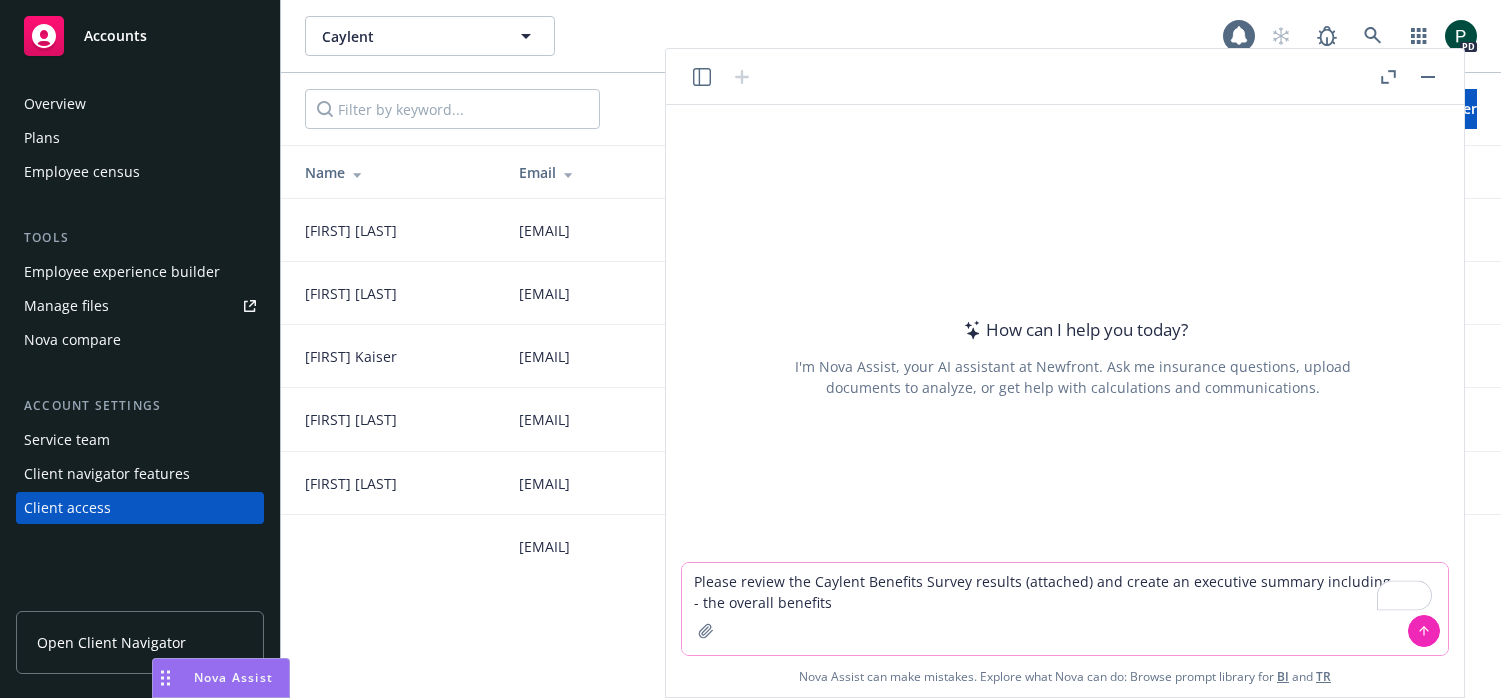 click on "Please review the Caylent Benefits Survey results (attached) and create an executive summary including
- the overall benefits" at bounding box center [1065, 609] 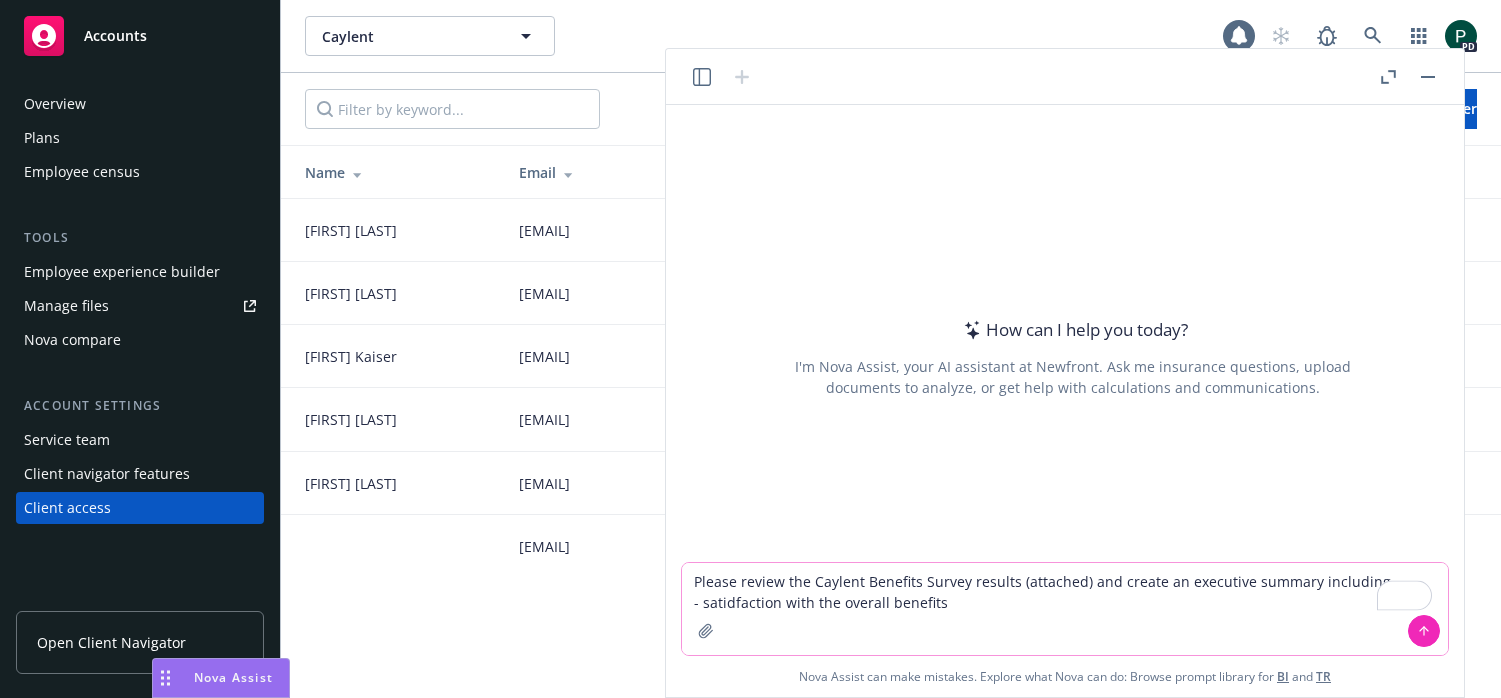 click on "Please review the Caylent Benefits Survey results (attached) and create an executive summary including
- satidfaction with the overall benefits" at bounding box center [1065, 609] 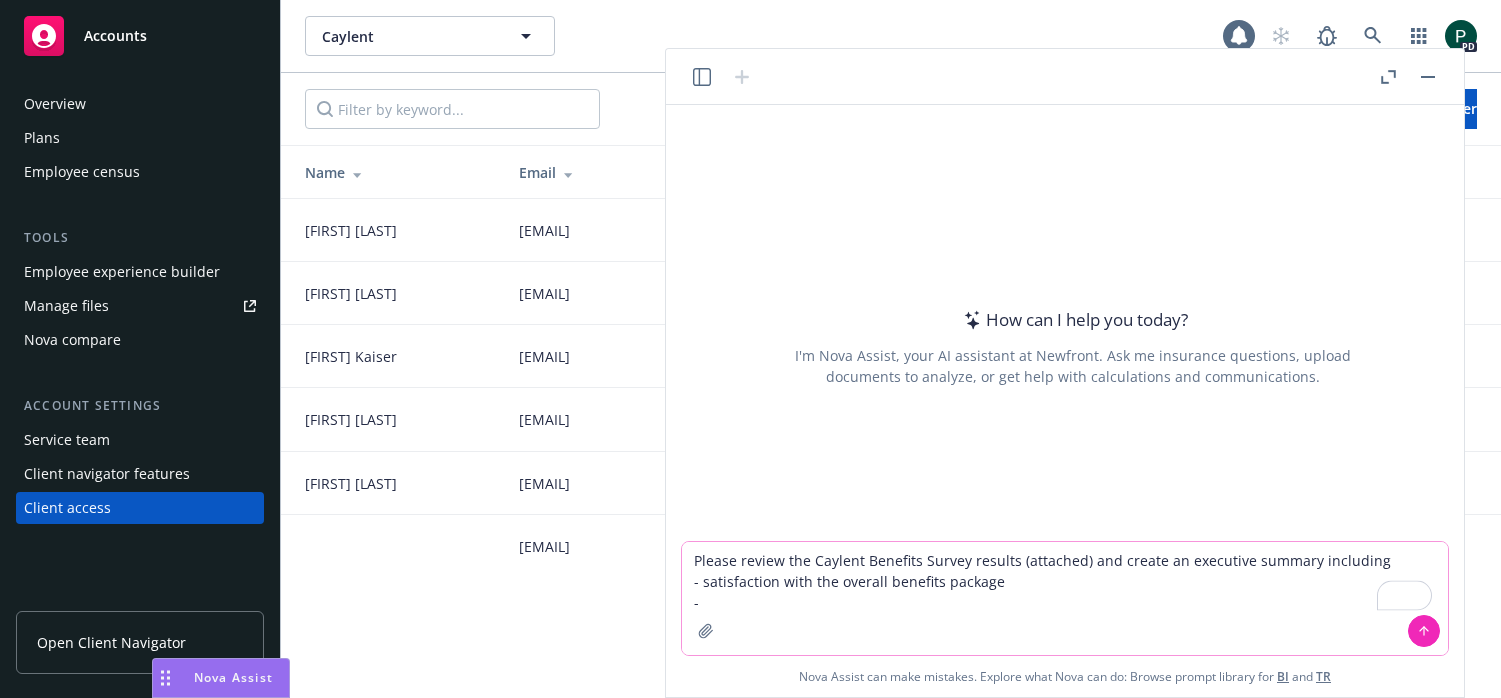 click on "Please review the Caylent Benefits Survey results (attached) and create an executive summary including
- satisfaction with the overall benefits package
-" at bounding box center [1065, 598] 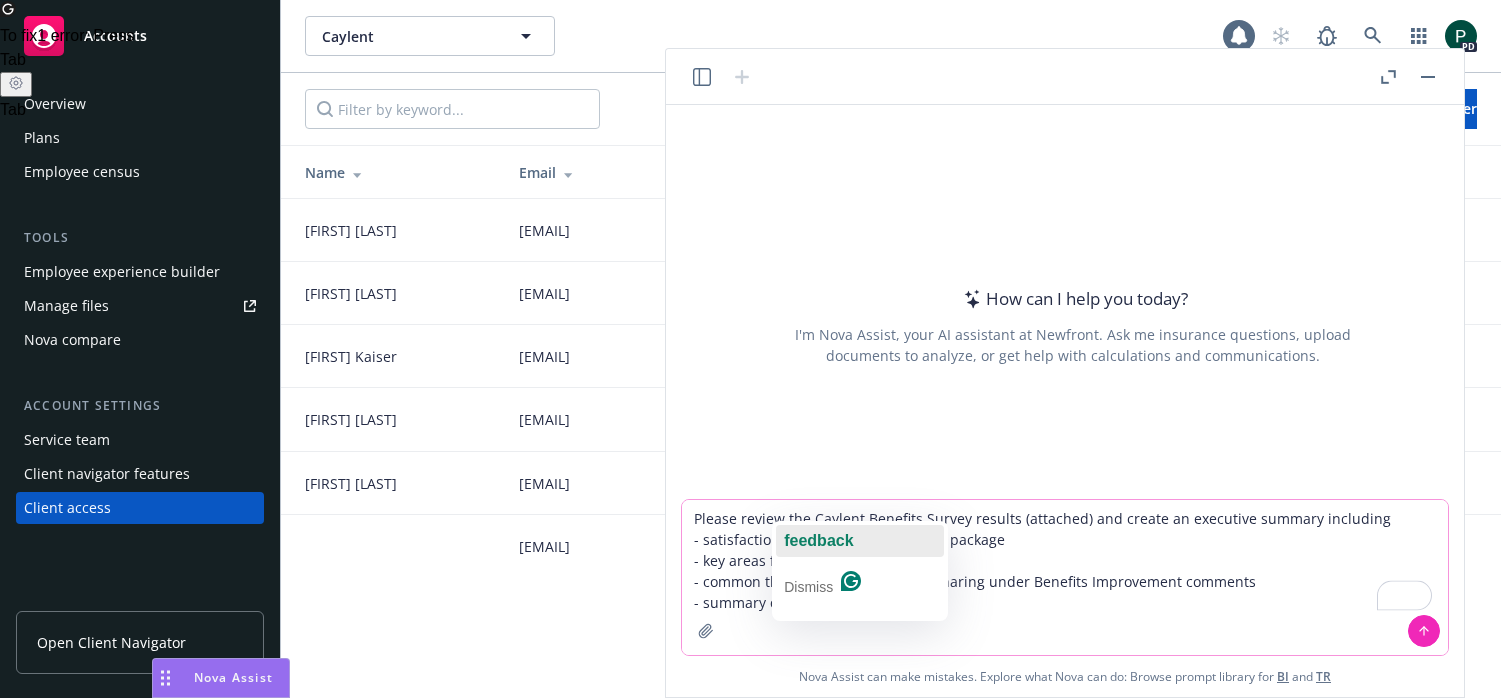 drag, startPoint x: 857, startPoint y: 543, endPoint x: 847, endPoint y: 561, distance: 20.59126 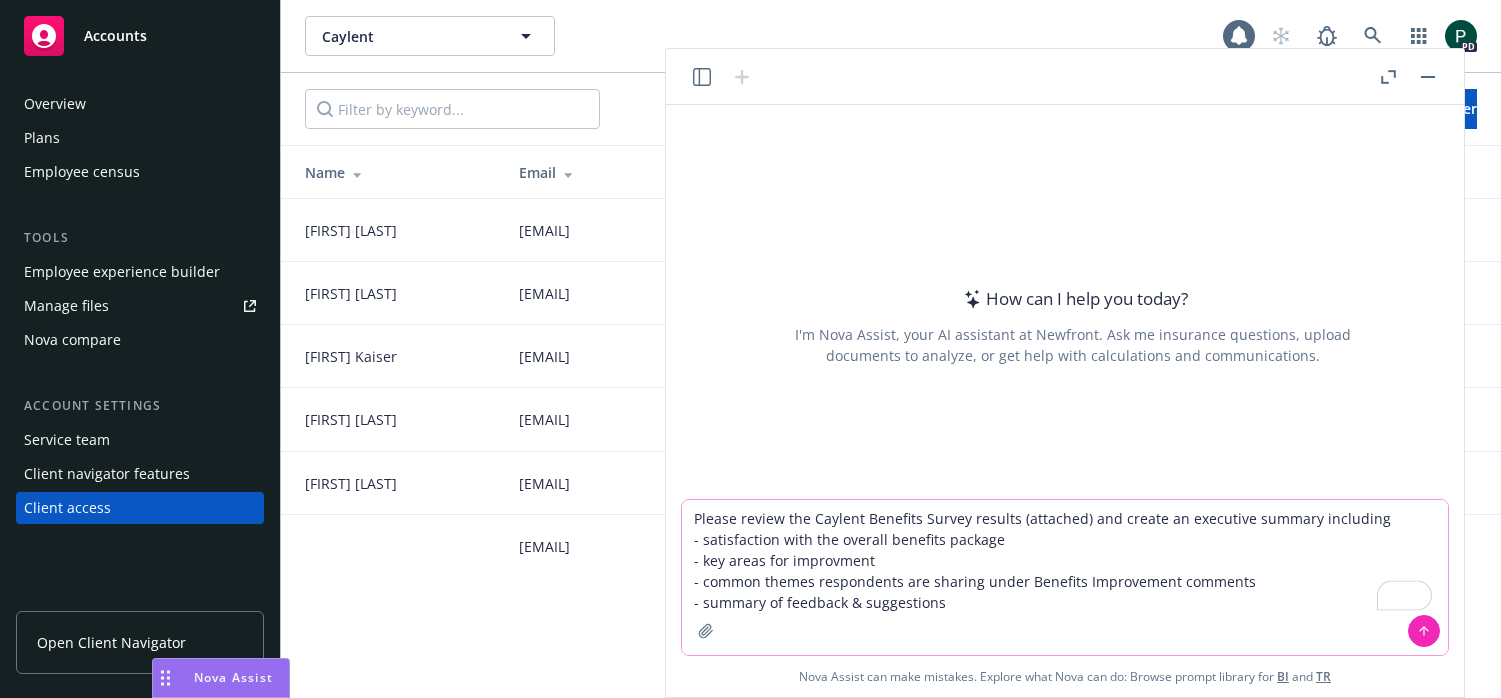 type on "Please review the Caylent Benefits Survey results (attached) and create an executive summary including
- satisfaction with the overall benefits package
- key areas for improvment
- common themes respondents are sharing under Benefits Improvement comments
- summary of feedback & suggestions" 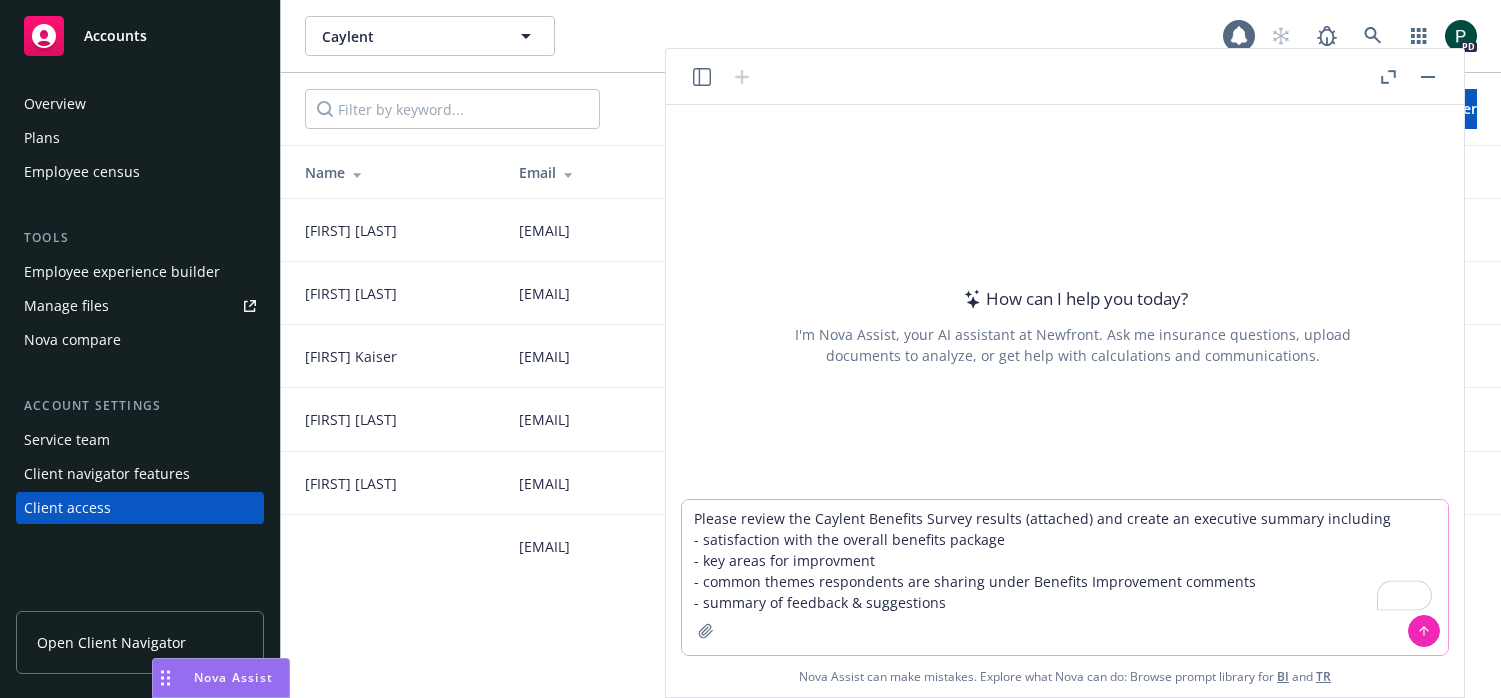 click 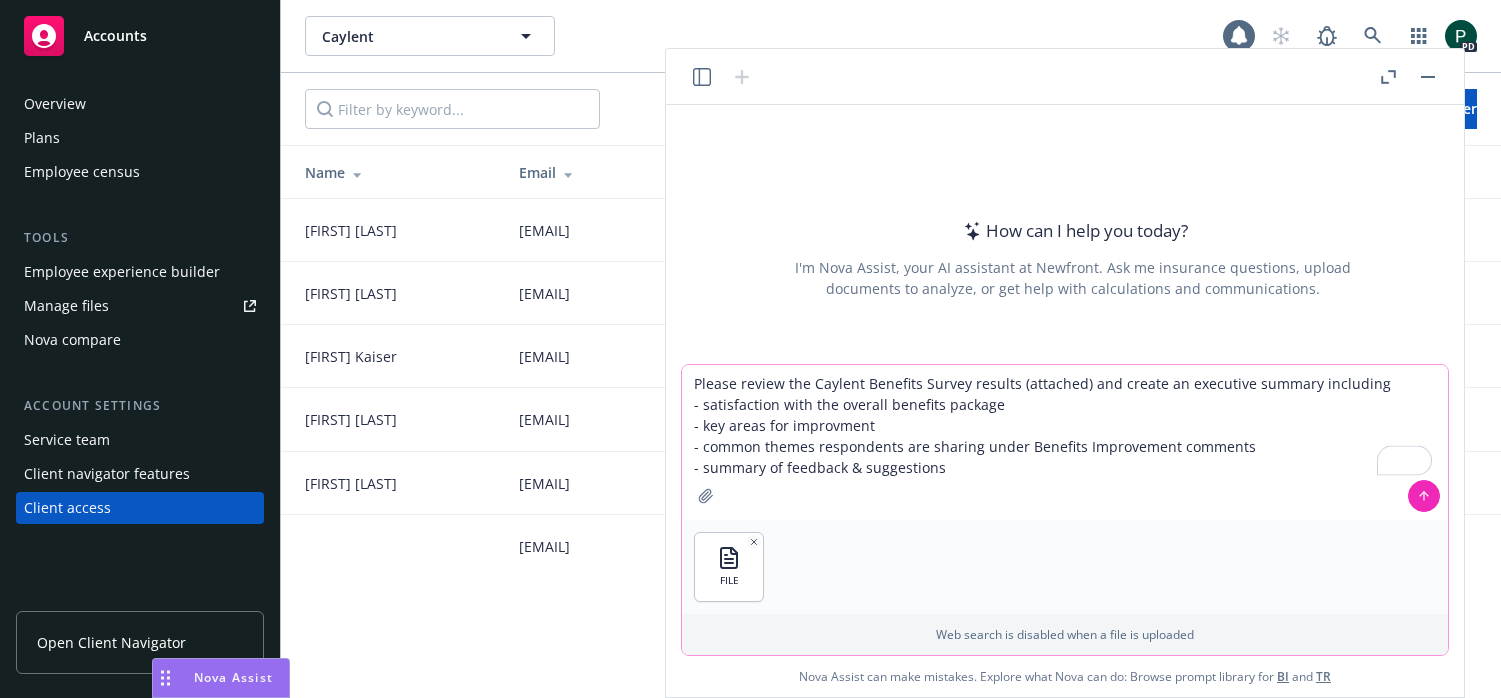 drag, startPoint x: 955, startPoint y: 492, endPoint x: 958, endPoint y: 479, distance: 13.341664 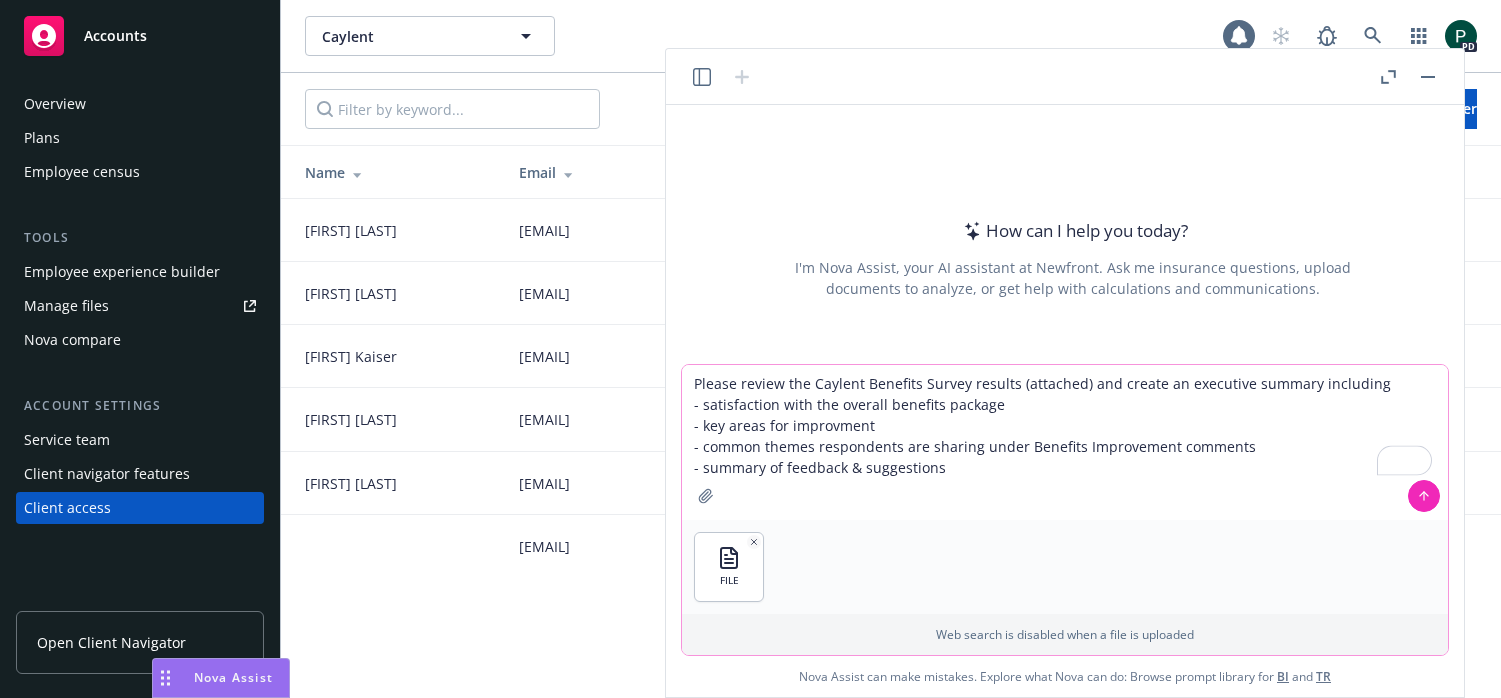 click on "Please review the Caylent Benefits Survey results (attached) and create an executive summary including
- satisfaction with the overall benefits package
- key areas for improvment
- common themes respondents are sharing under Benefits Improvement comments
- summary of feedback & suggestions" at bounding box center (1065, 442) 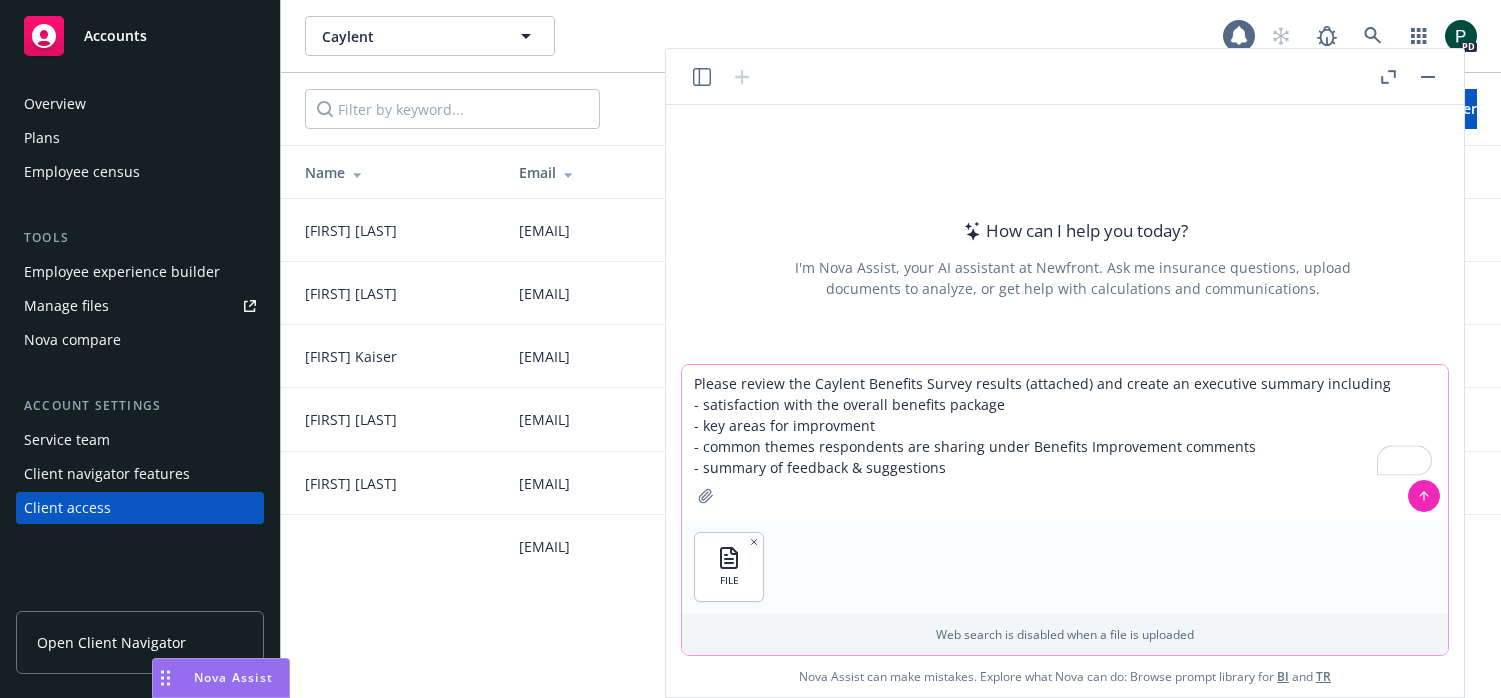drag, startPoint x: 888, startPoint y: 452, endPoint x: 683, endPoint y: 352, distance: 228.08989 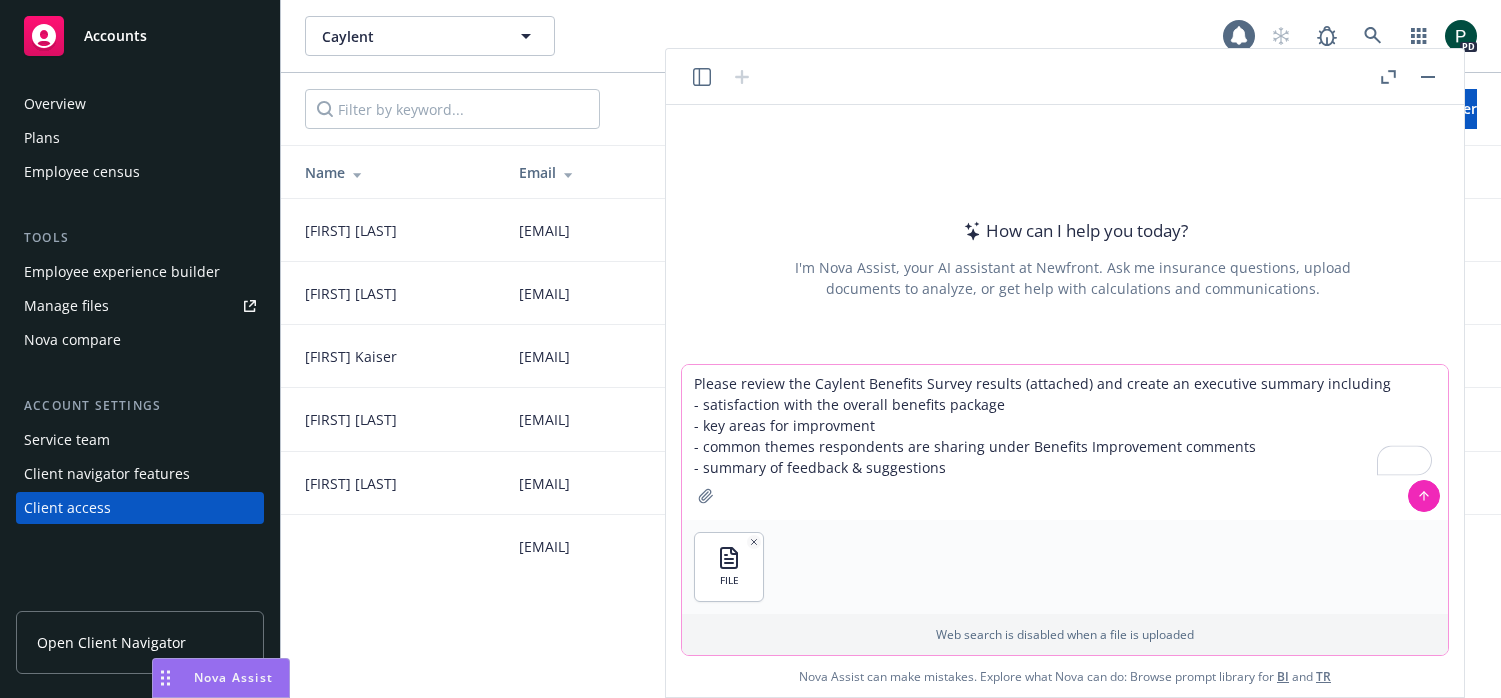 click 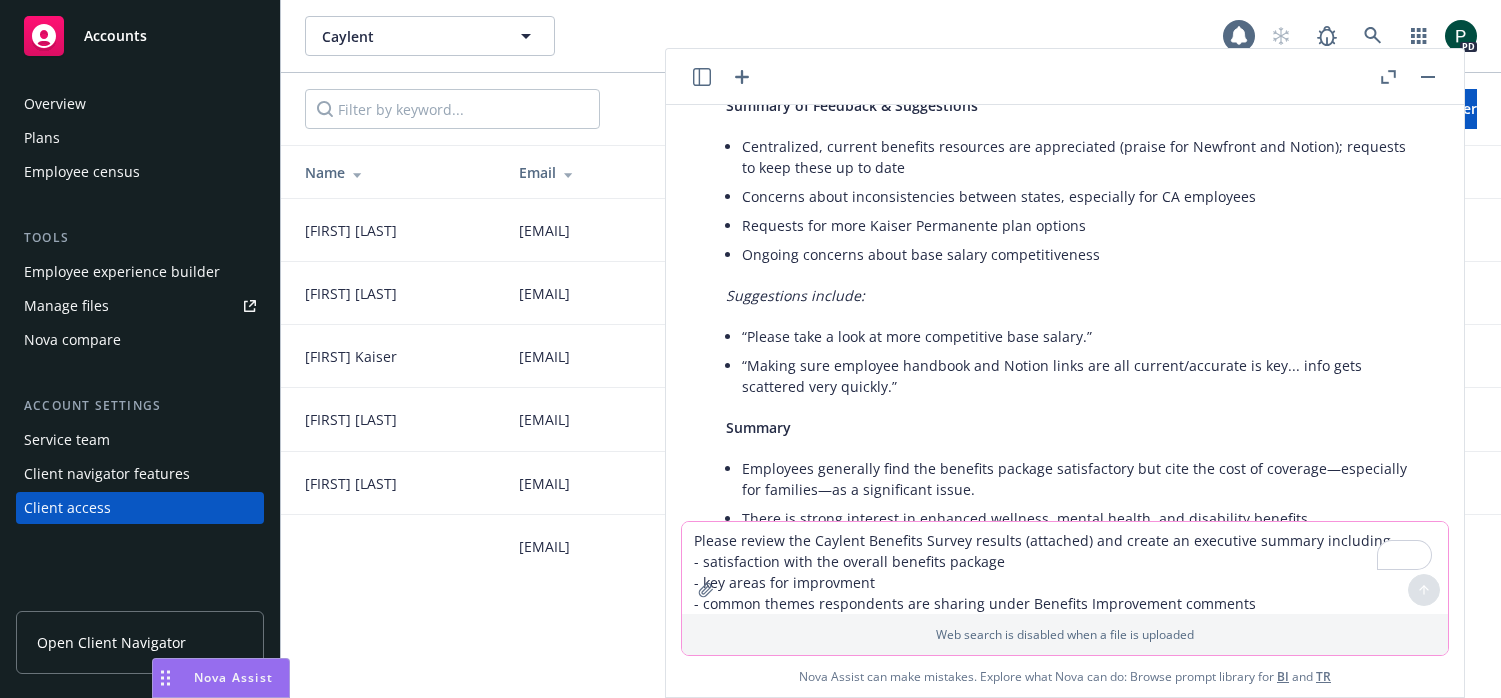 scroll, scrollTop: 1366, scrollLeft: 0, axis: vertical 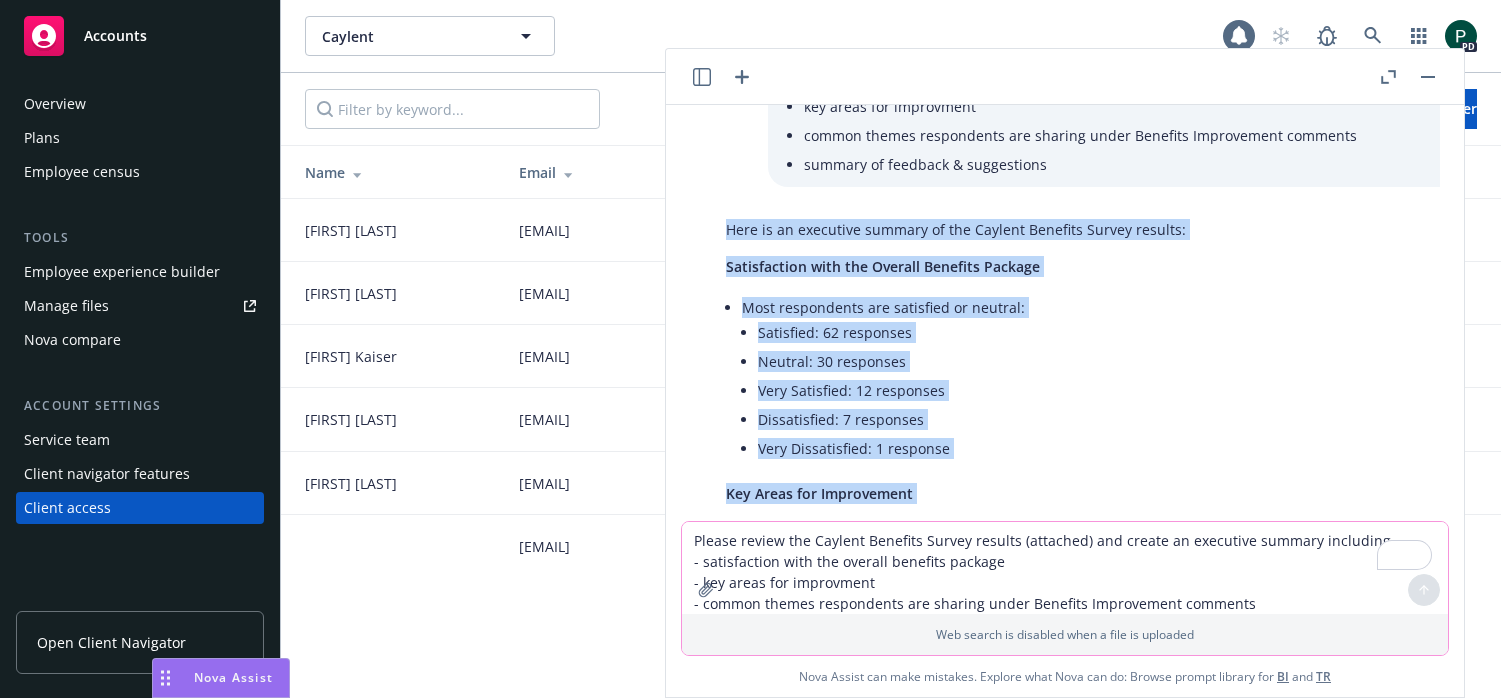 drag, startPoint x: 825, startPoint y: 398, endPoint x: 710, endPoint y: 221, distance: 211.07819 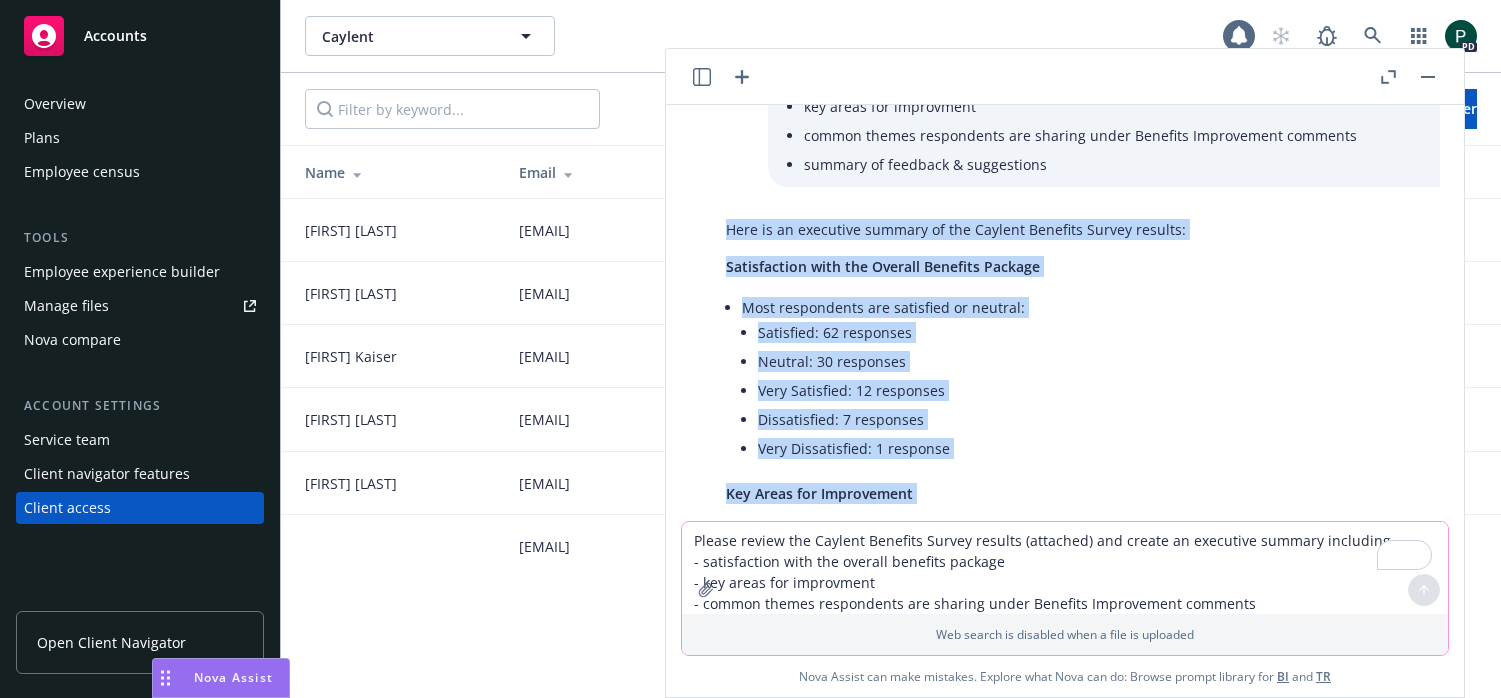 click on "Here is an executive summary of the Caylent Benefits Survey results:
Satisfaction with the Overall Benefits Package
Most respondents are satisfied or neutral:
Satisfied: 62 responses
Neutral: 30 responses
Very Satisfied: 12 responses
Dissatisfied: 7 responses
Very Dissatisfied: 1 response
Key Areas for Improvement
Most frequently cited areas needing enhancement:
Wellness: 47 mentions, with high interest in stipends and programs
Health Insurance: 22 mentions regarding affordability, quality, and carrier selection
Mental Health Support: 14 mentions
Lifestyle stipends (dental, wellness, HSA) and disability coverage (short- and long-term)
Parental leave, gym/wellness stipend, increased 401(k) match, and family coverage costs
Common Themes from Benefits Improvement Comments
Difficulties with insurance carrier acceptance, especially for dependents/special conditions
Out-of-pocket costs are a significant burden, notably for family plans and specific treatments" at bounding box center [1073, 930] 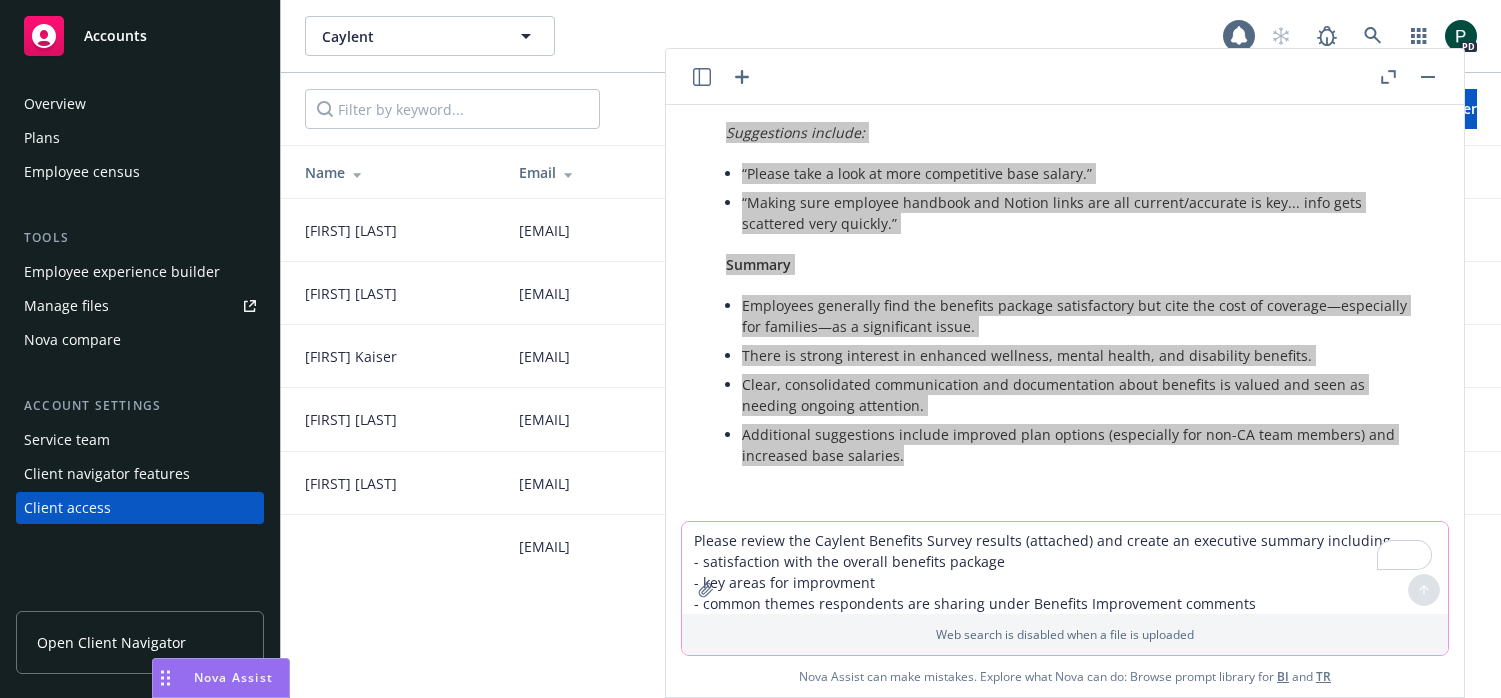 scroll, scrollTop: 1366, scrollLeft: 0, axis: vertical 